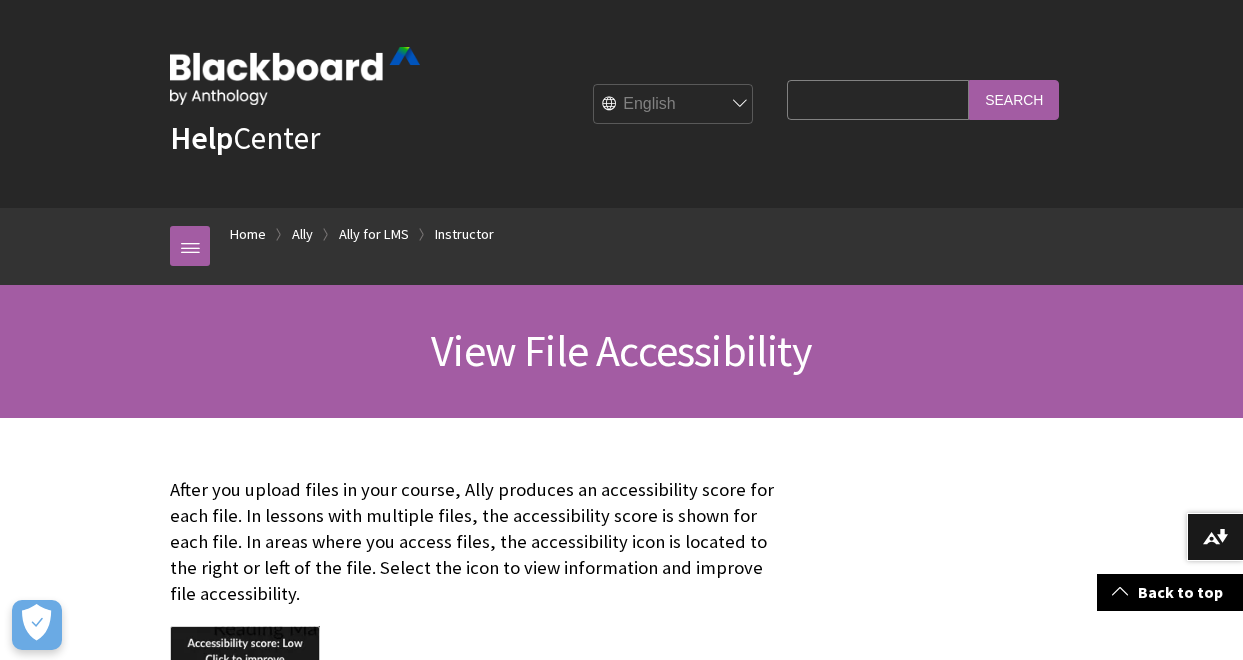 scroll, scrollTop: 2100, scrollLeft: 0, axis: vertical 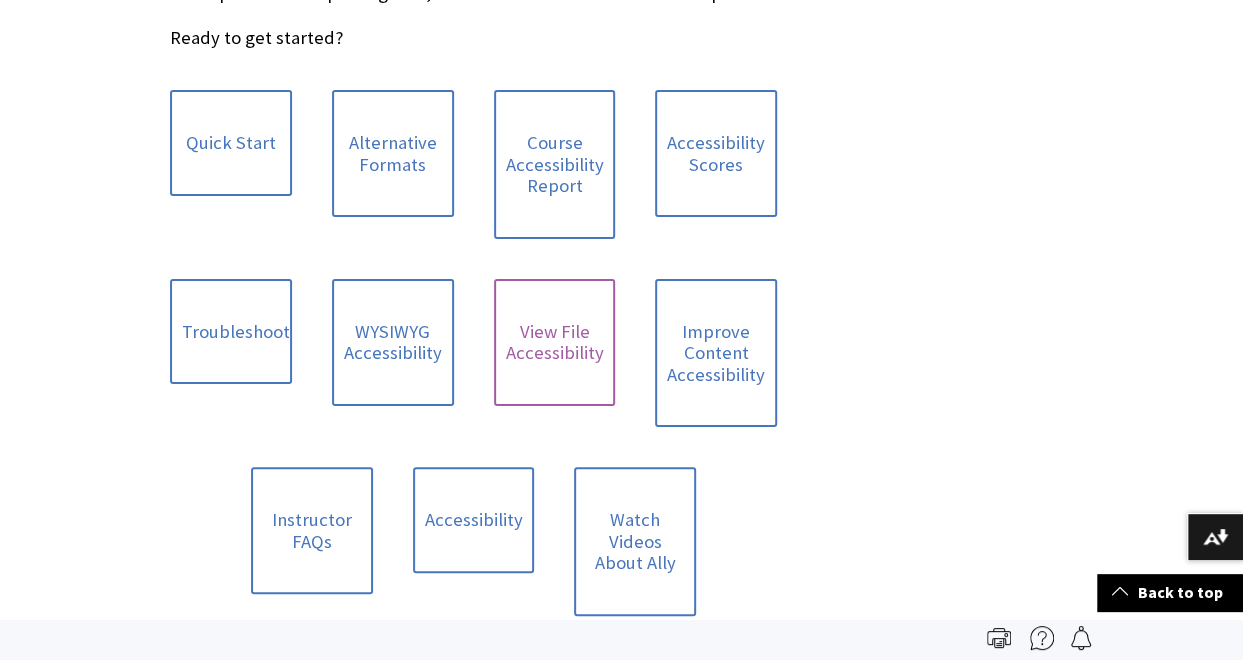 click on "View File Accessibility" at bounding box center [555, 342] 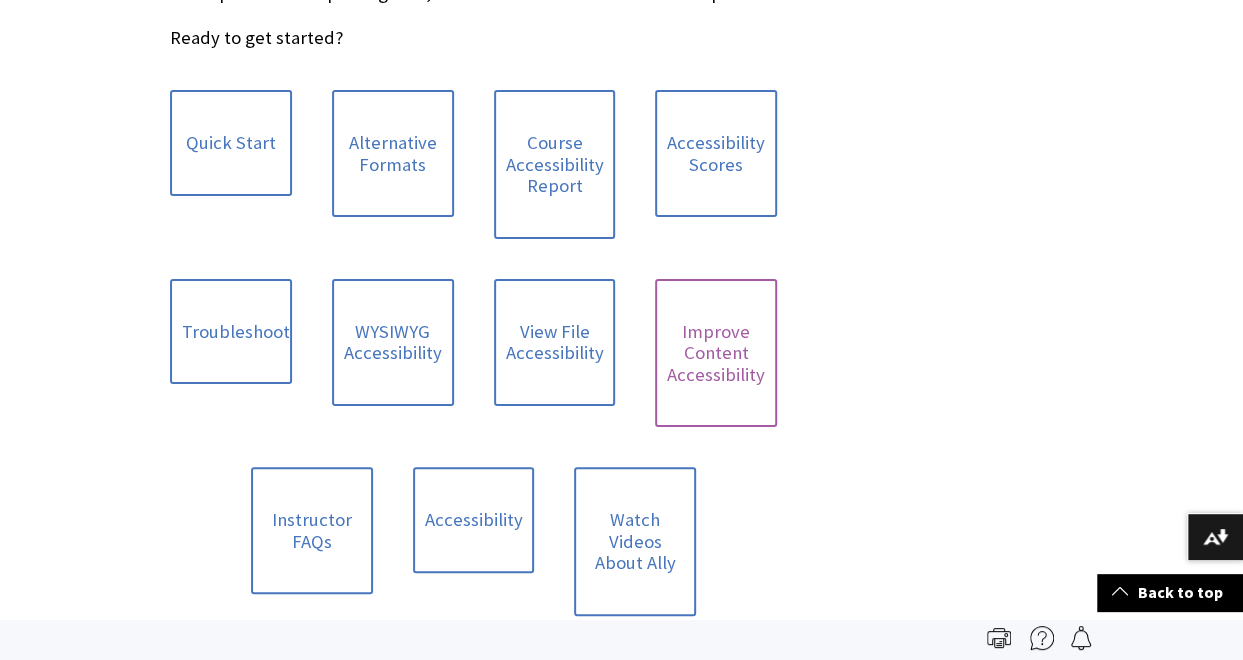 click on "Improve Content Accessibility" at bounding box center (716, 353) 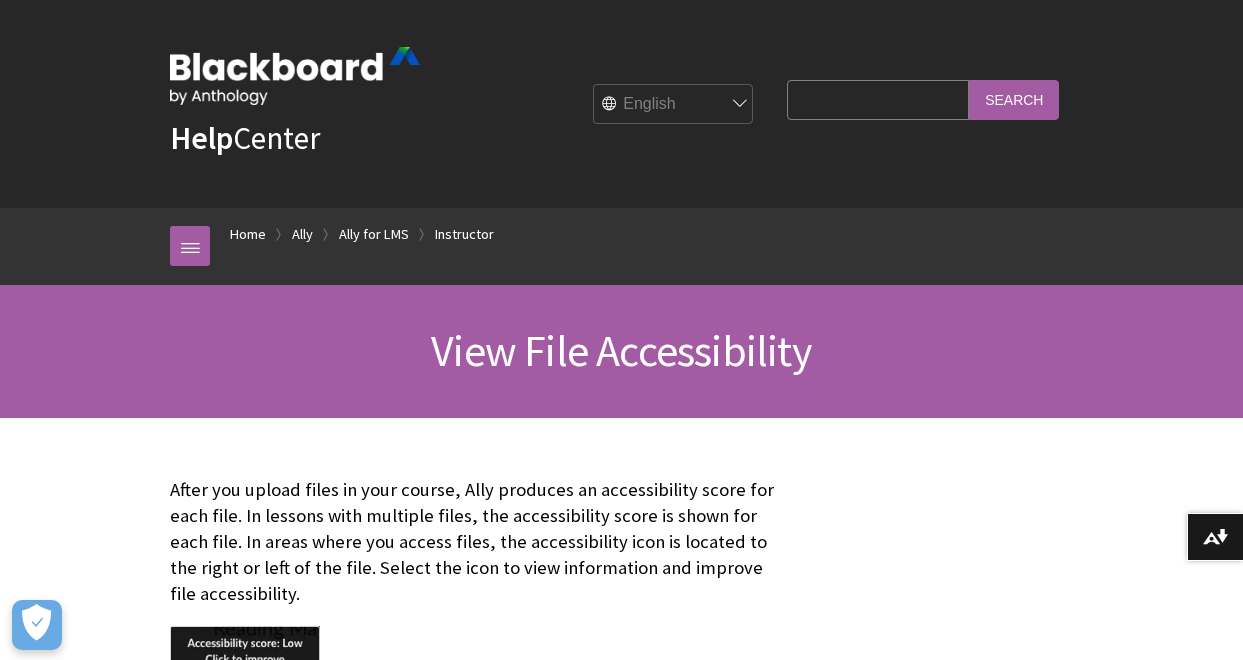 scroll, scrollTop: 300, scrollLeft: 0, axis: vertical 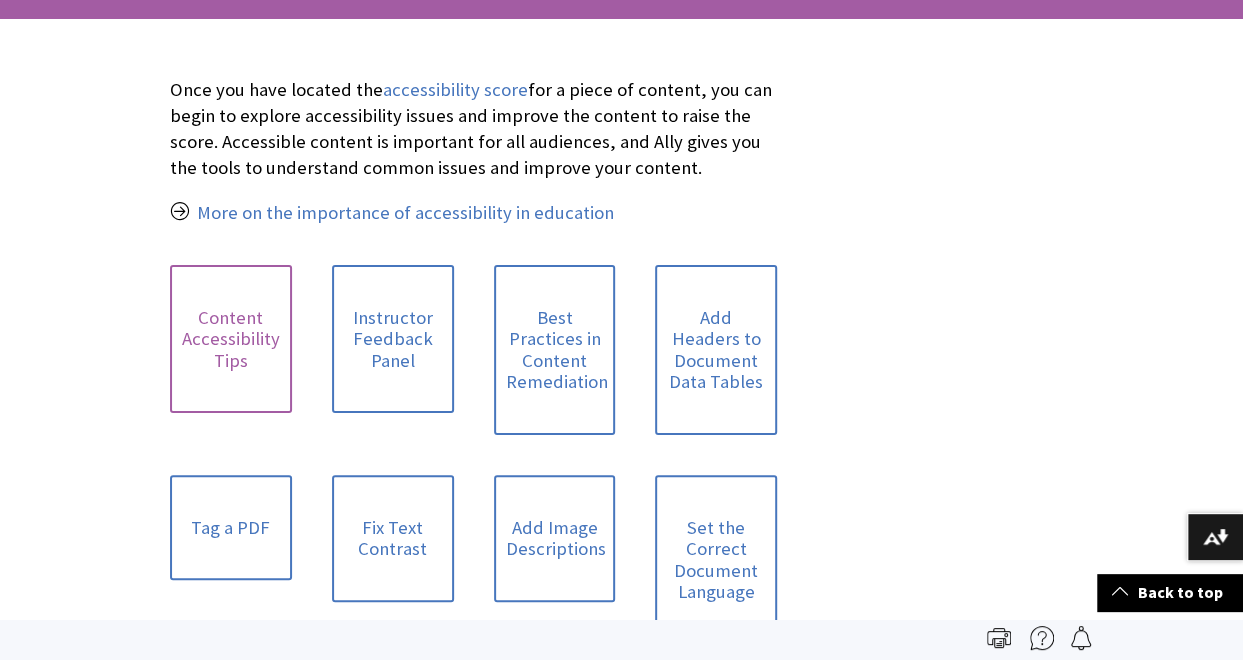 click on "Content Accessibility Tips" at bounding box center (231, 339) 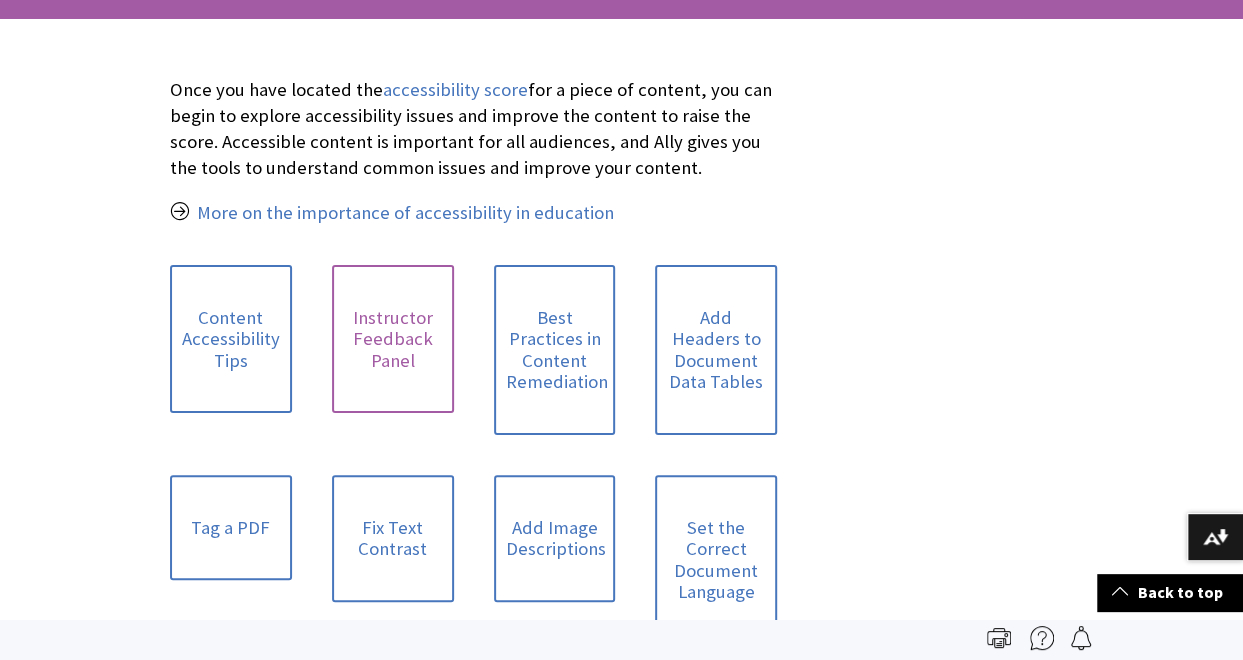 click on "Instructor Feedback Panel" at bounding box center (393, 339) 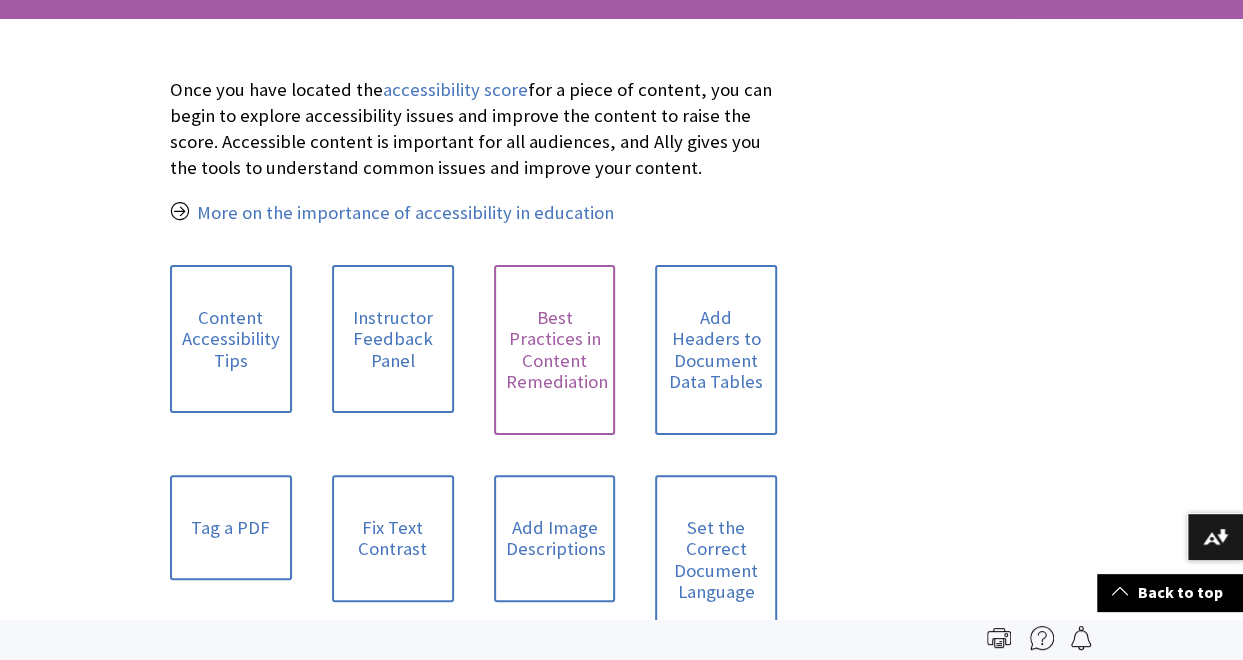click on "Best Practices in Content Remediation" at bounding box center (555, 350) 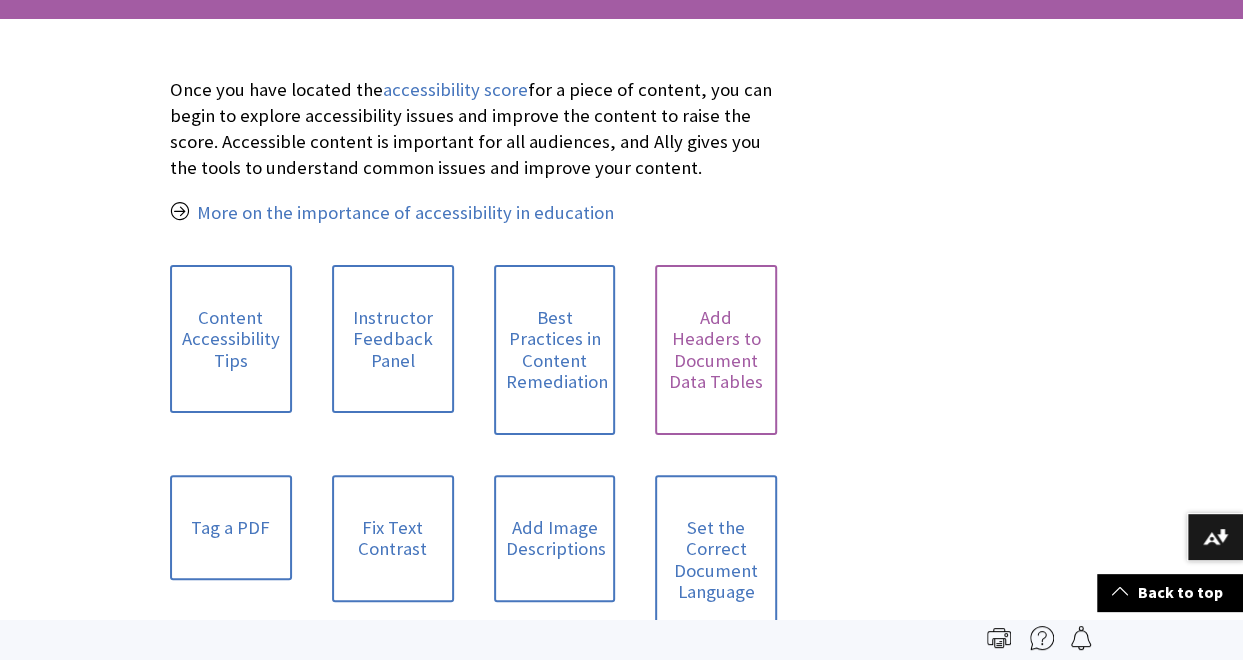 click on "Add Headers to Document Data Tables" at bounding box center (716, 350) 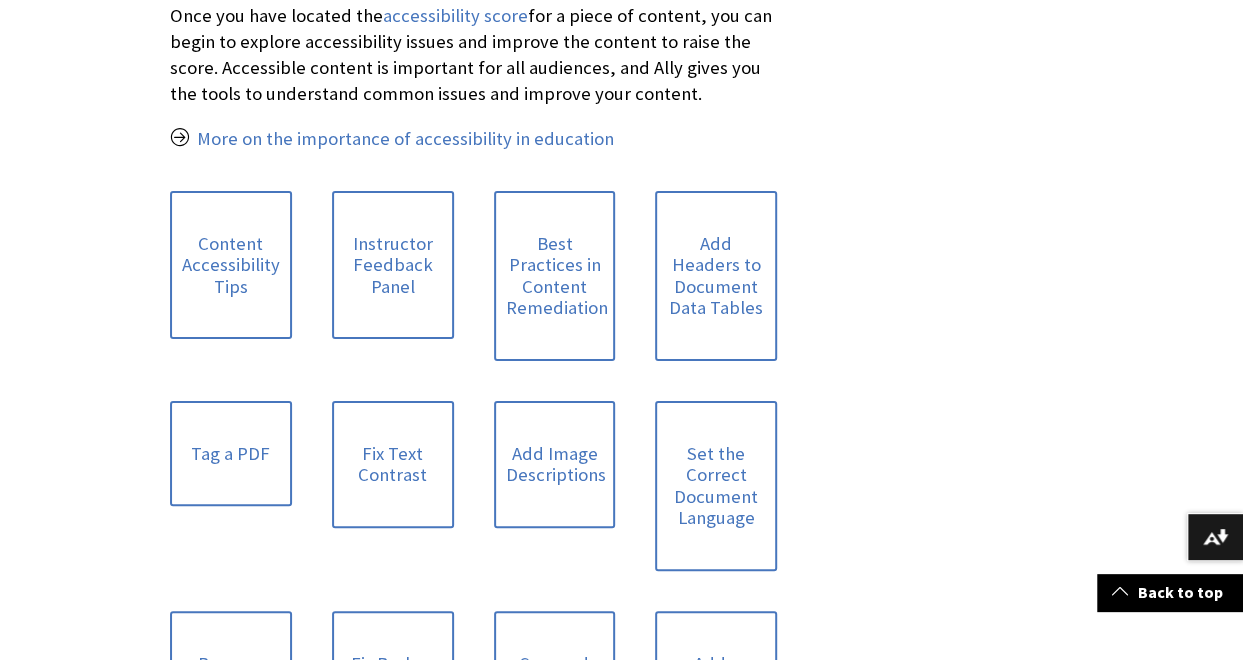 scroll, scrollTop: 500, scrollLeft: 0, axis: vertical 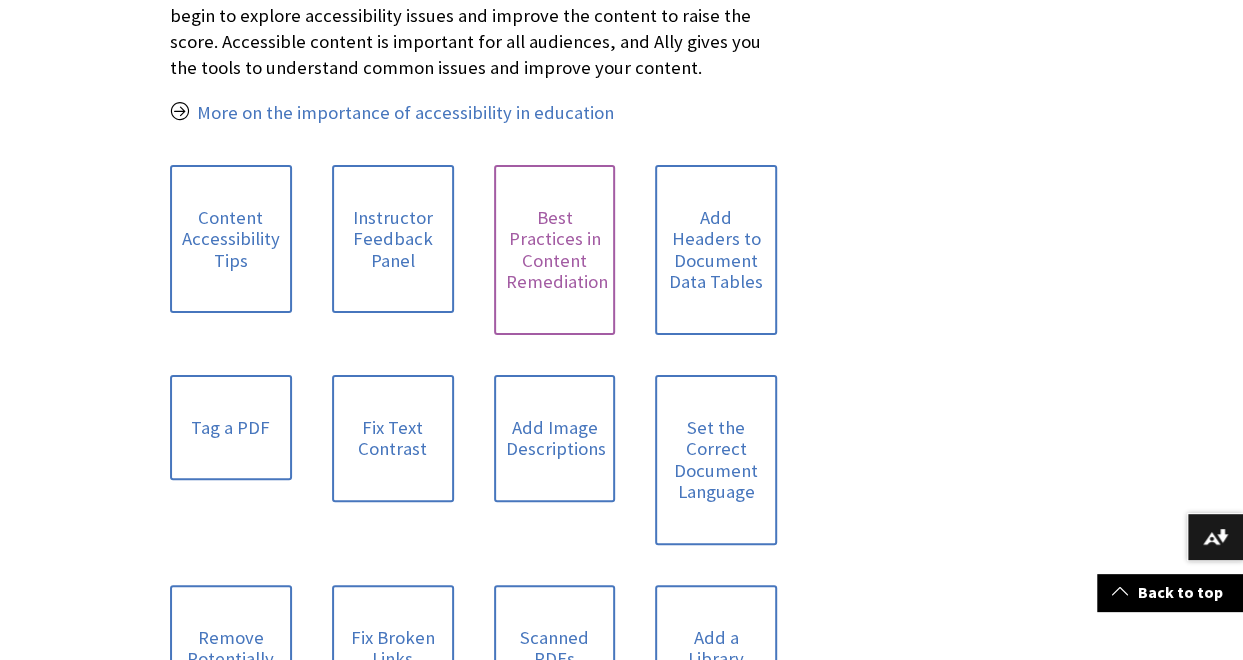 click on "Best Practices in Content Remediation" at bounding box center [555, 250] 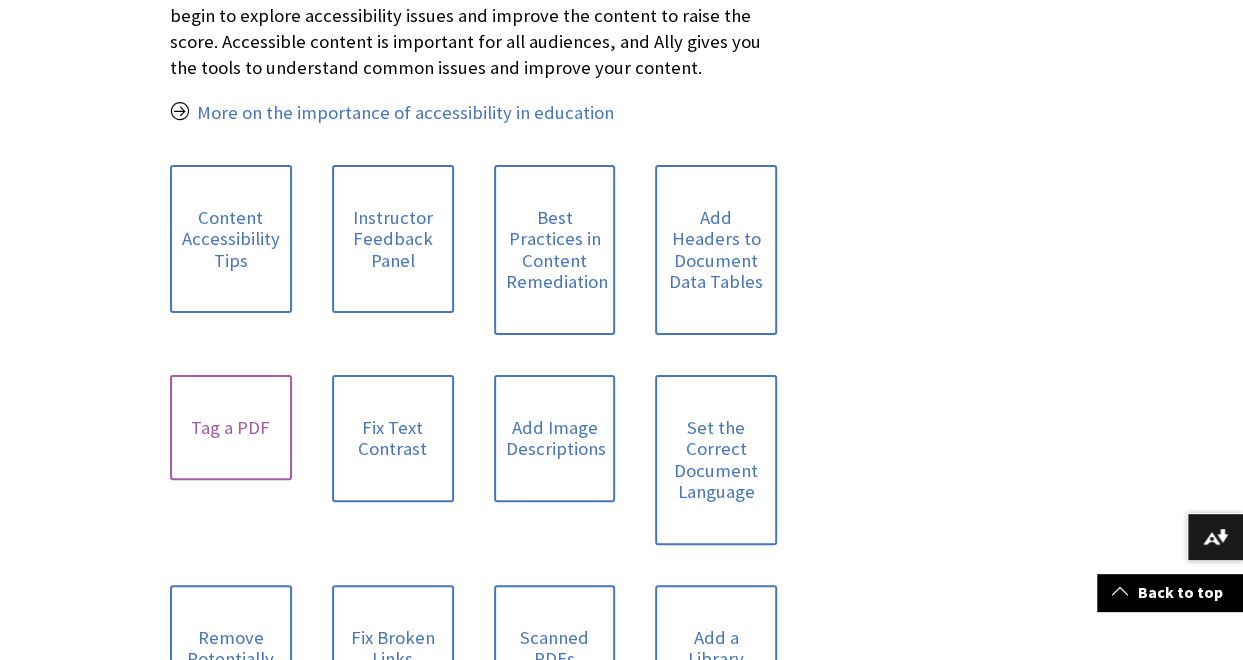 click on "Tag a PDF" at bounding box center [231, 428] 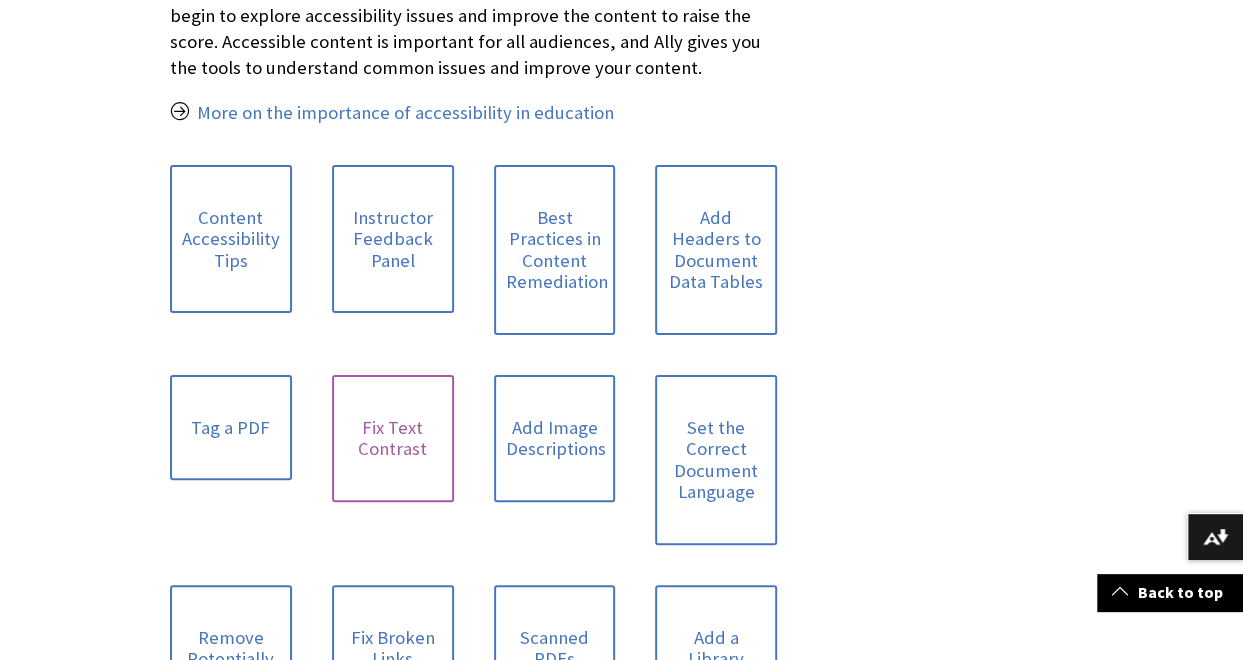 click on "Fix Text Contrast" at bounding box center (393, 438) 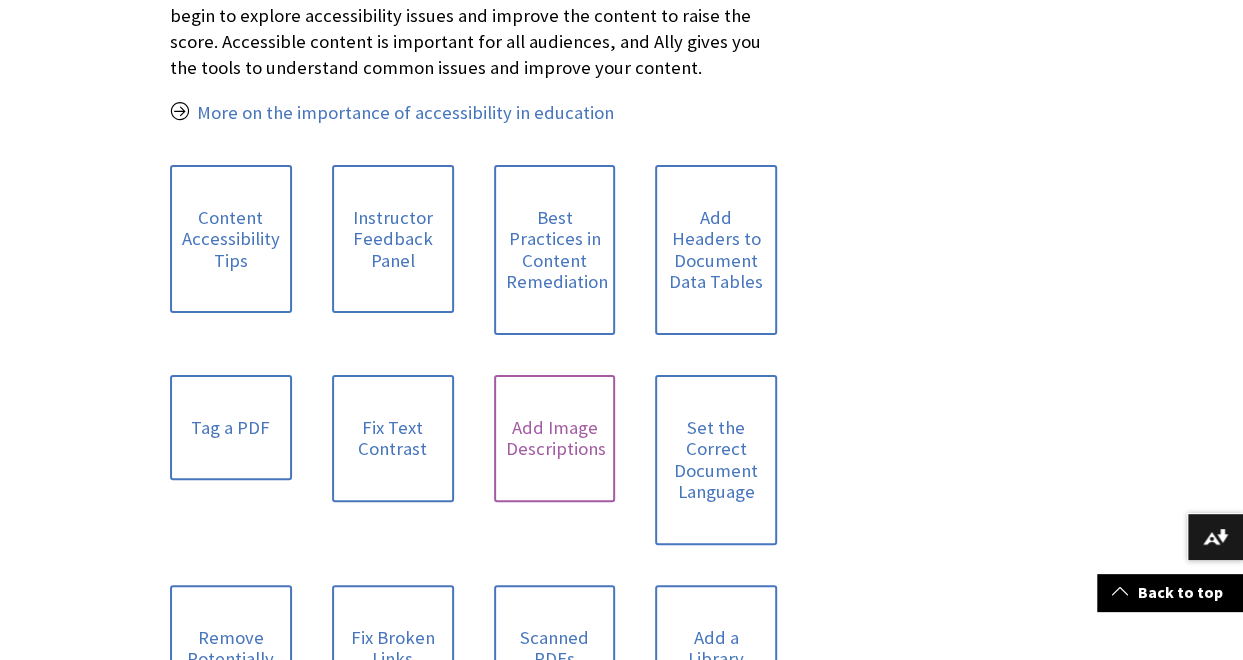 click on "Add Image Descriptions" at bounding box center [555, 438] 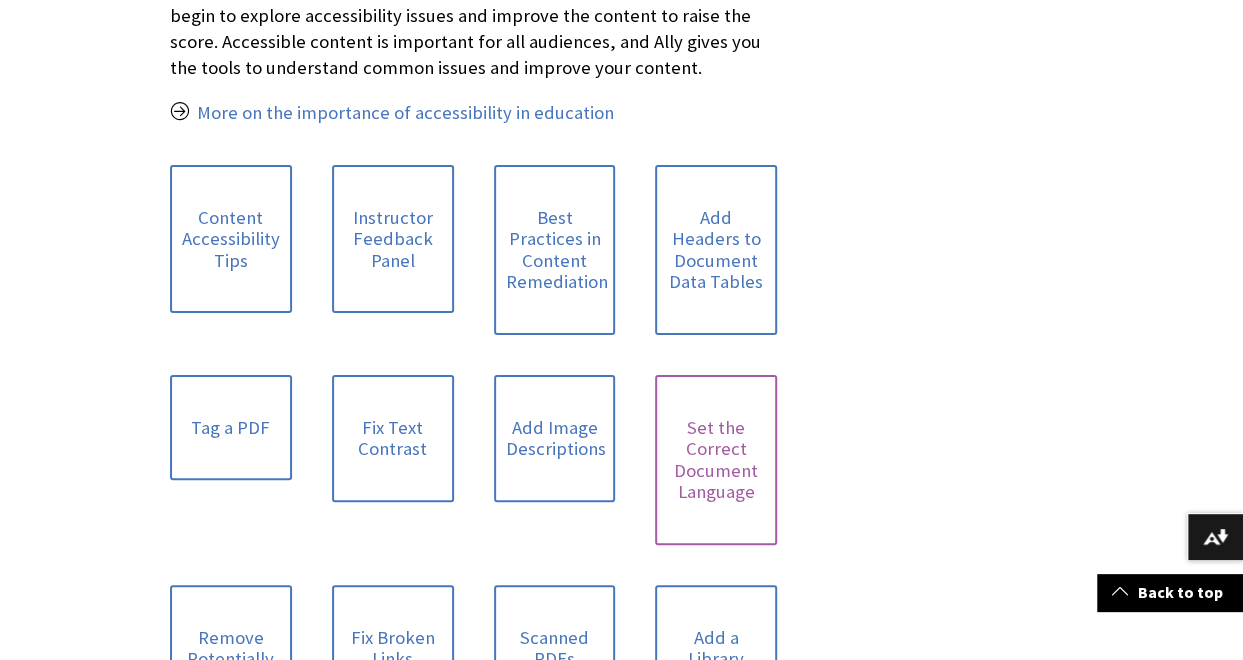 click on "Set the Correct Document Language" at bounding box center (716, 460) 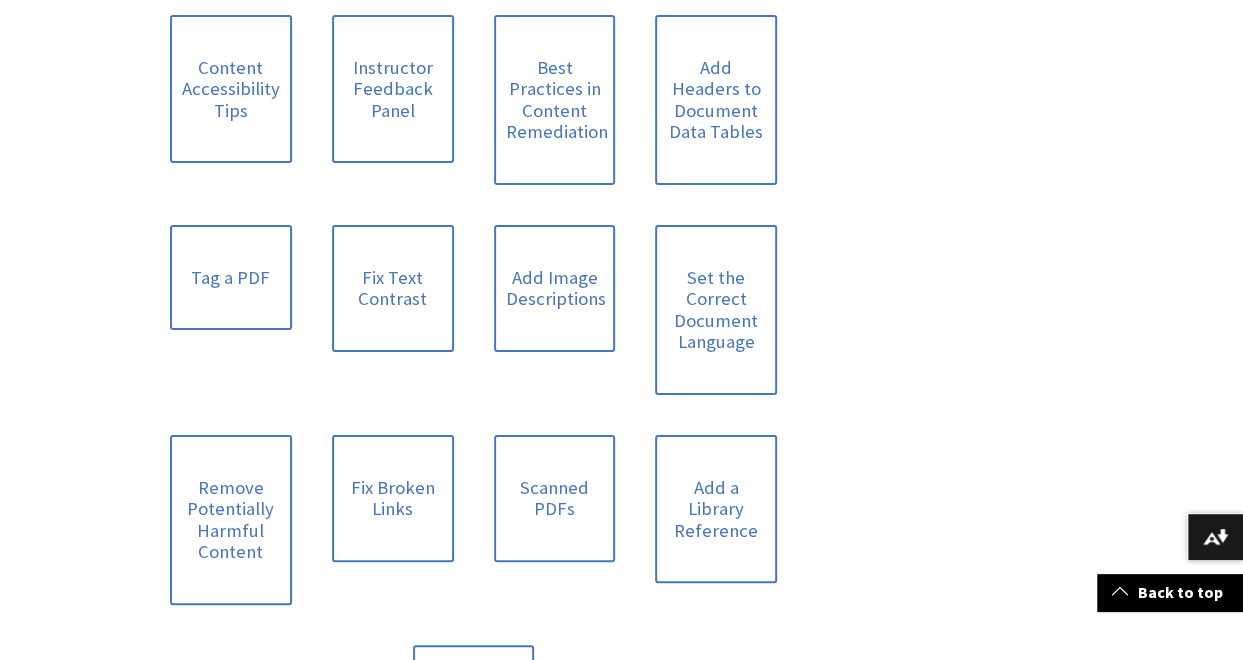 scroll, scrollTop: 800, scrollLeft: 0, axis: vertical 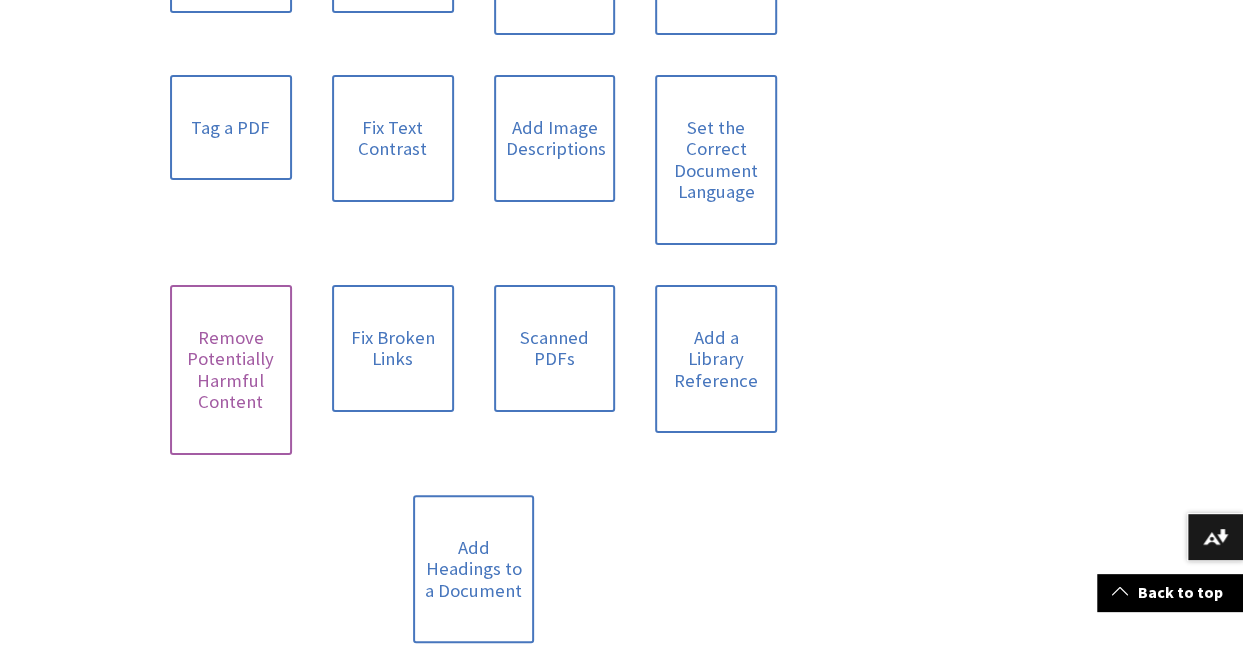 click on "Remove Potentially Harmful Content" at bounding box center (231, 370) 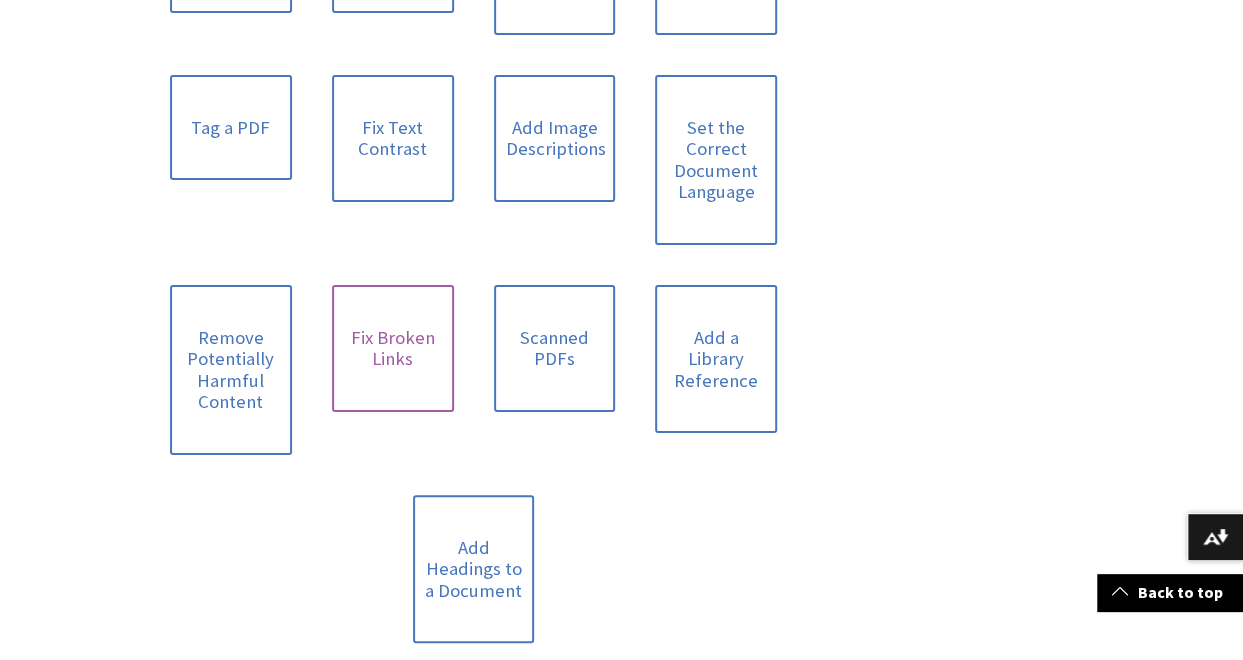 click on "Fix Broken Links" at bounding box center (393, 348) 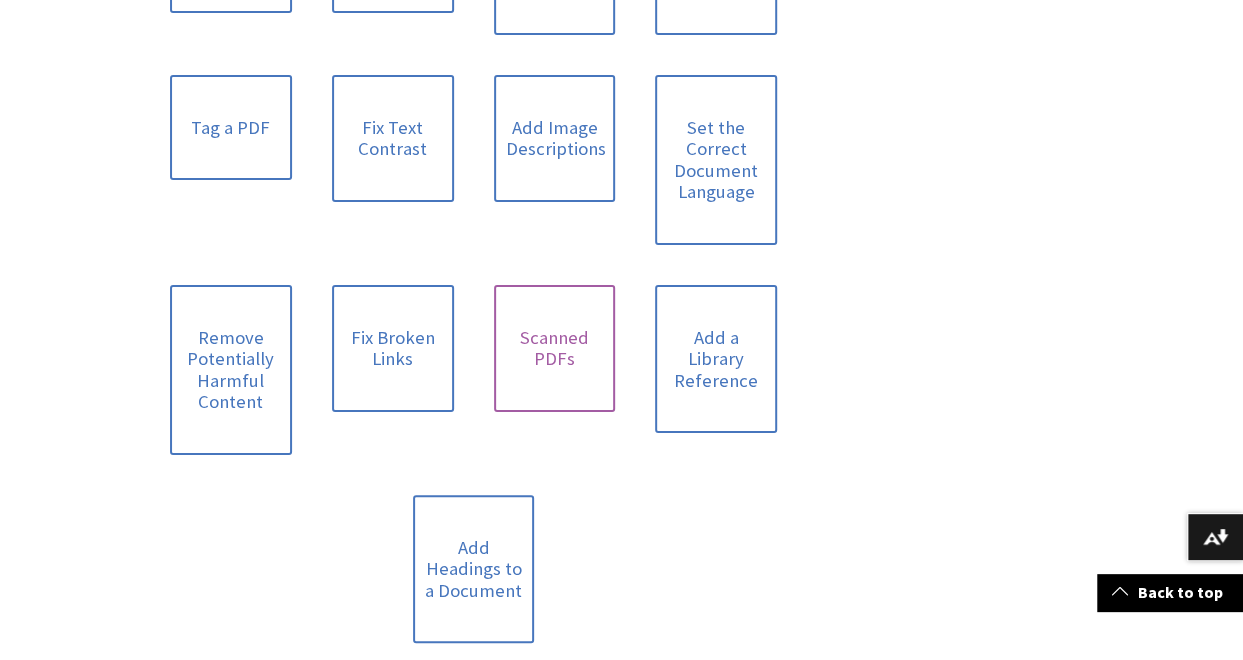 click on "Scanned PDFs" at bounding box center (555, 348) 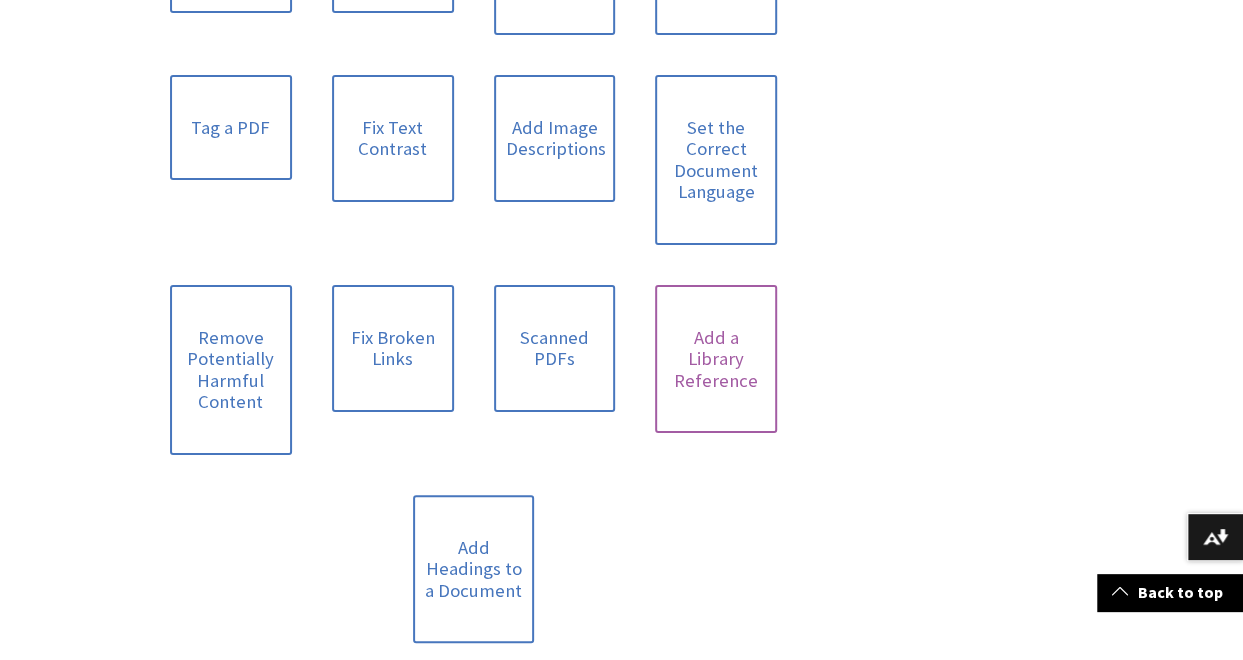 click on "Add a Library Reference" at bounding box center [716, 359] 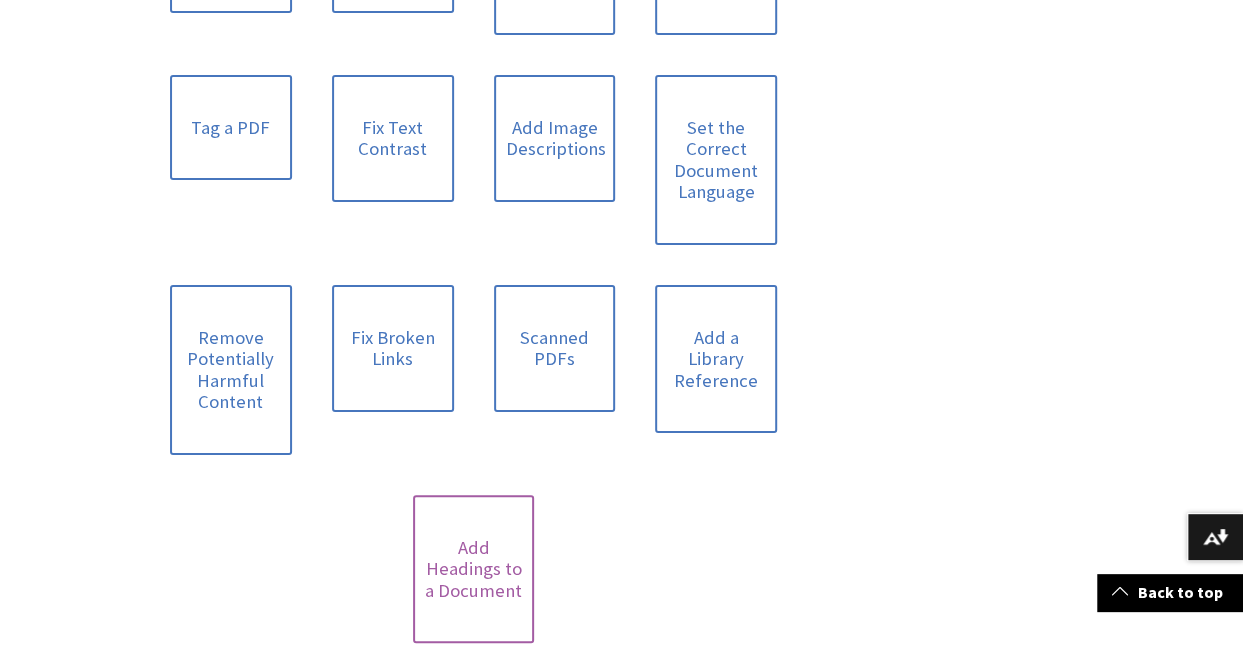 click on "Add Headings to a Document" at bounding box center [474, 569] 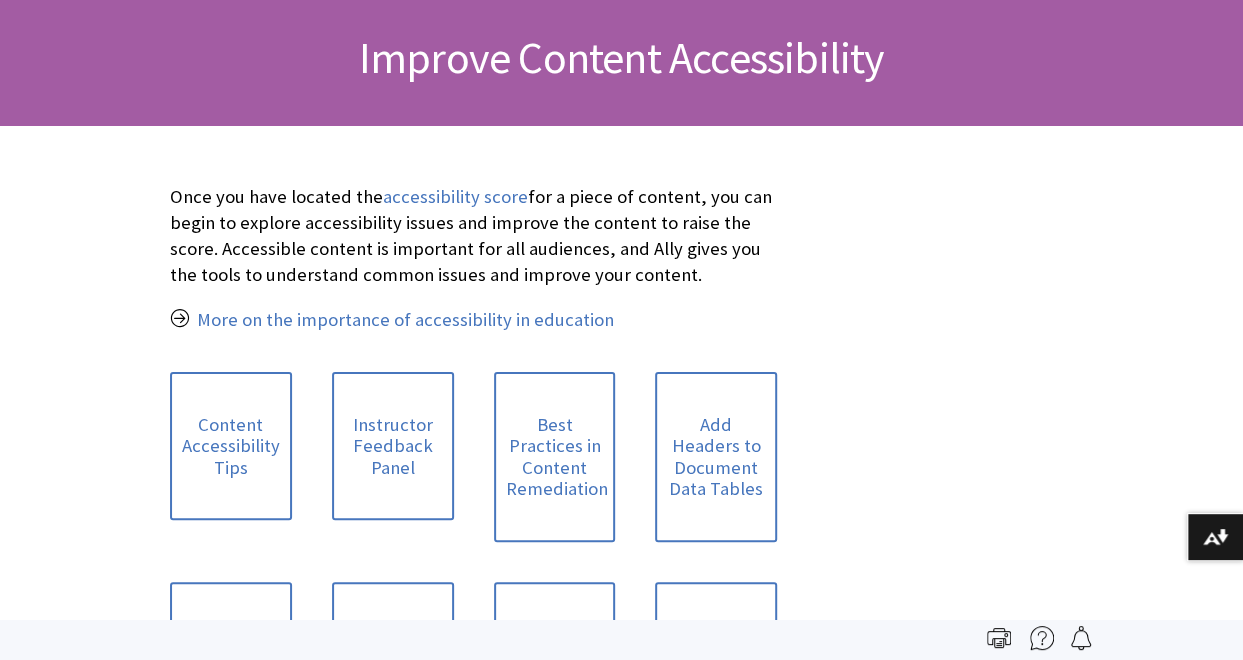 scroll, scrollTop: 100, scrollLeft: 0, axis: vertical 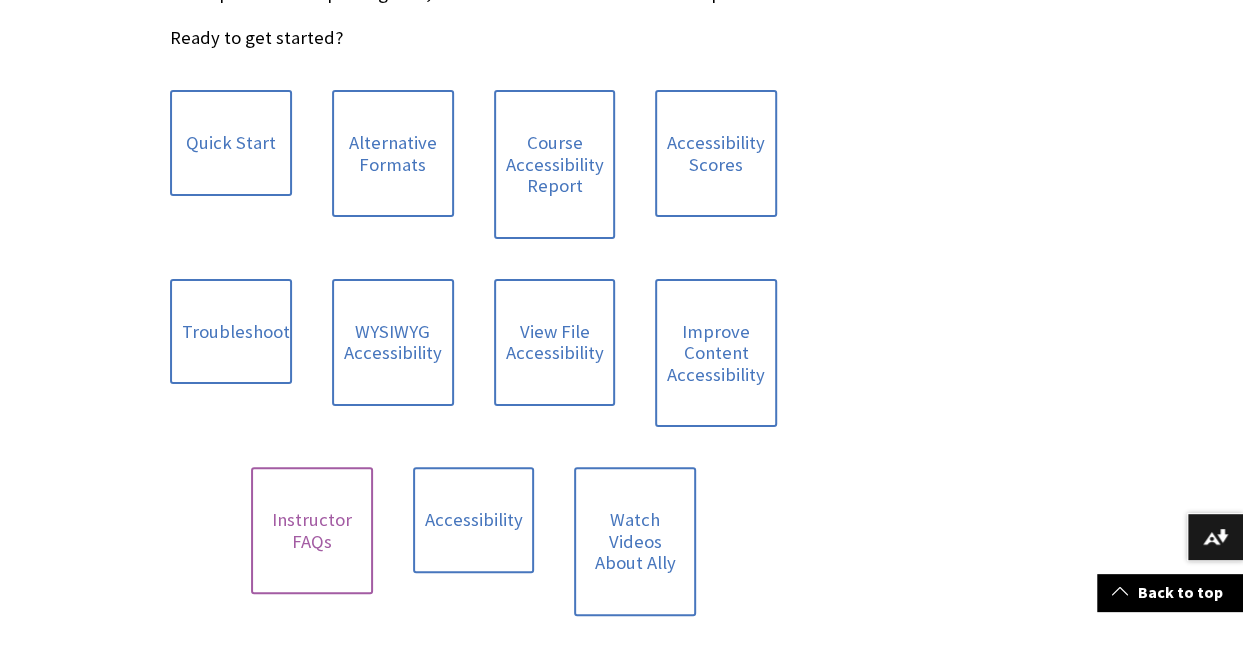 click on "Instructor FAQs" at bounding box center (312, 530) 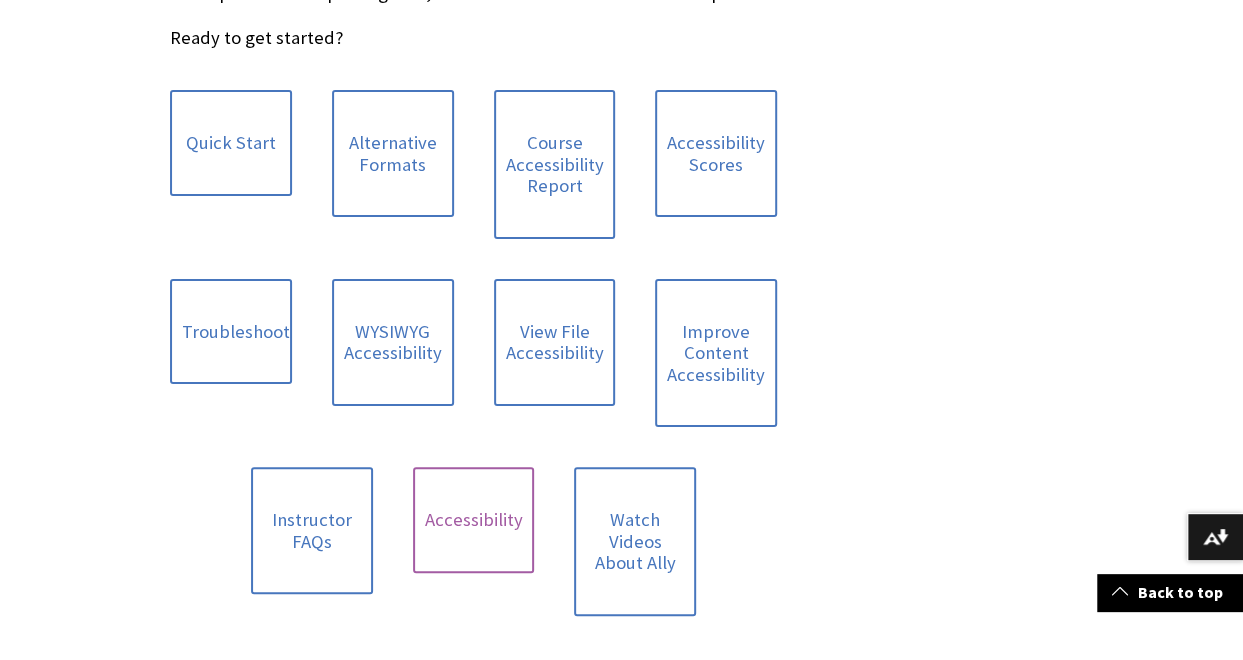 click on "Accessibility" at bounding box center (474, 520) 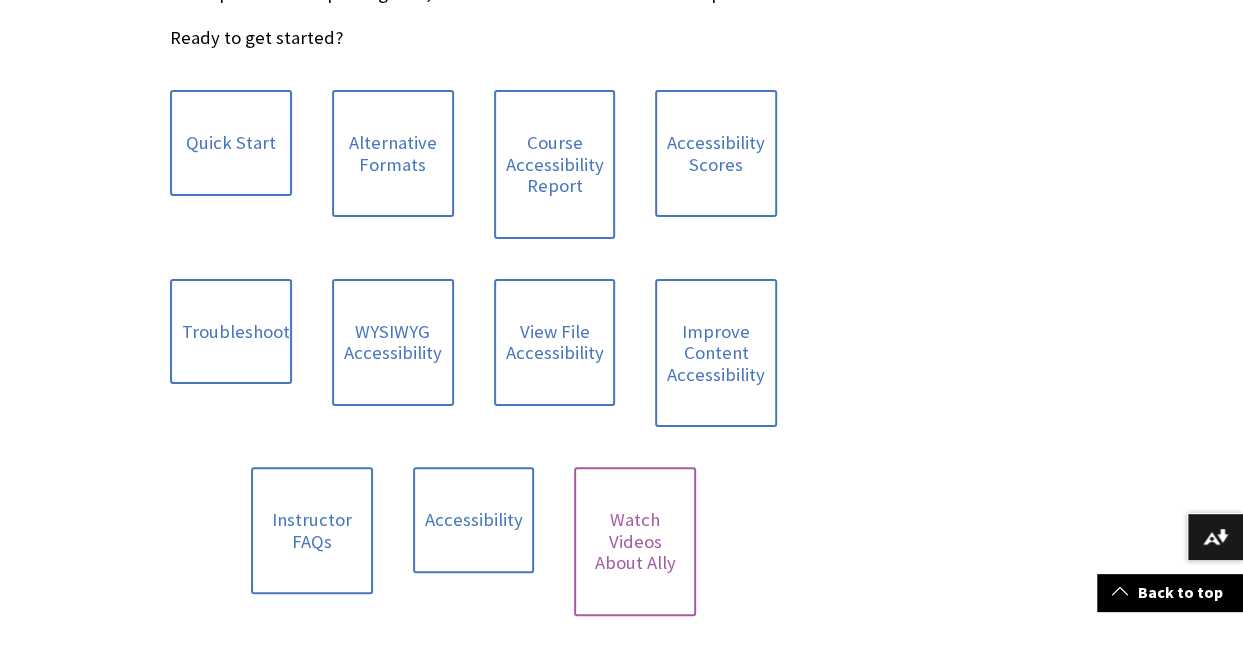 click on "Watch Videos About Ally" at bounding box center (635, 541) 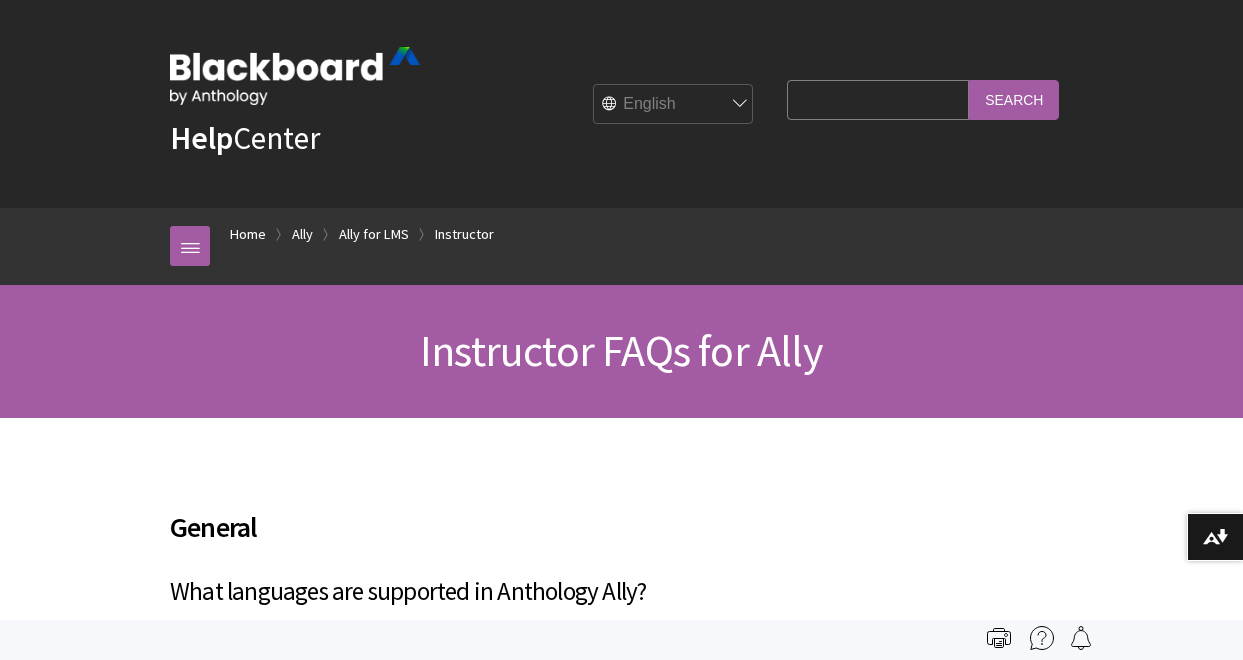 scroll, scrollTop: 0, scrollLeft: 0, axis: both 